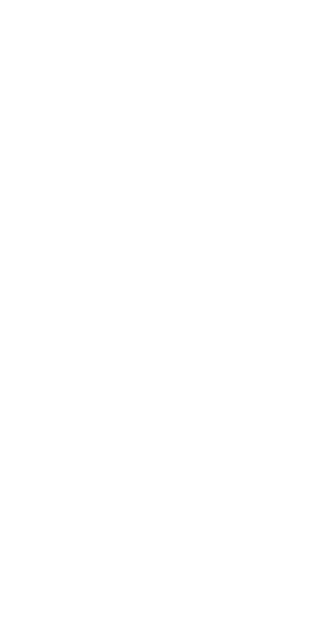 scroll, scrollTop: 0, scrollLeft: 0, axis: both 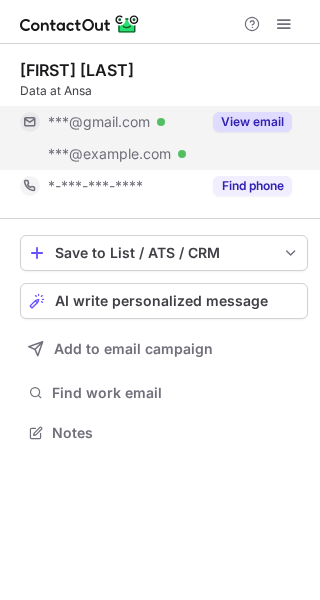 click on "View email" at bounding box center (252, 122) 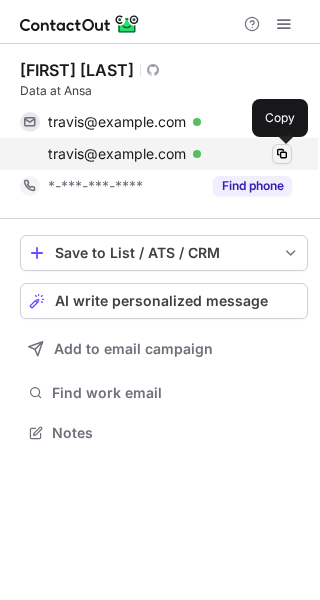 click at bounding box center [282, 154] 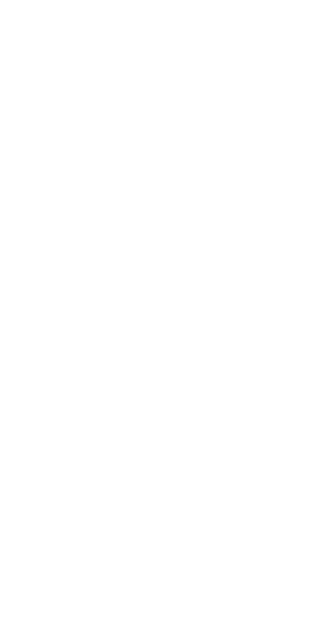 scroll, scrollTop: 0, scrollLeft: 0, axis: both 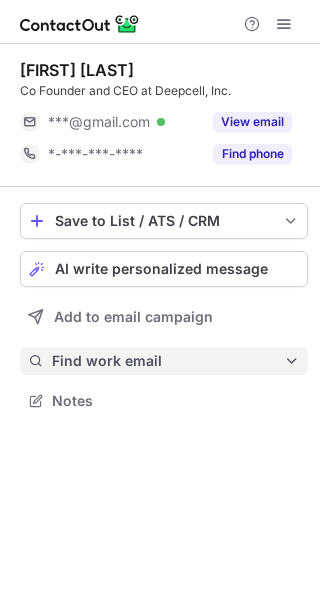 click on "Find work email" at bounding box center (168, 361) 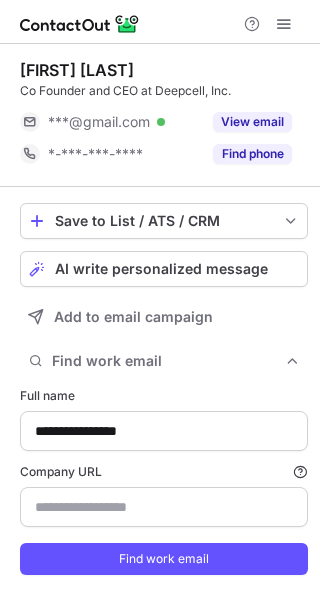 scroll, scrollTop: 10, scrollLeft: 10, axis: both 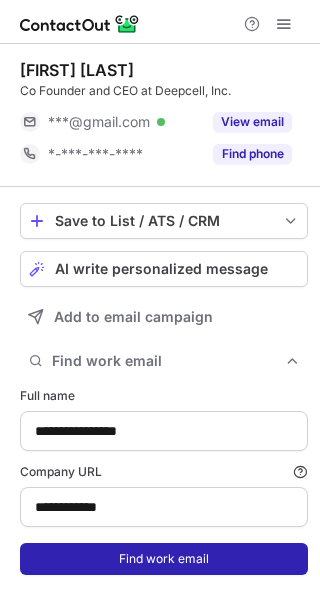 click on "Find work email" at bounding box center (164, 559) 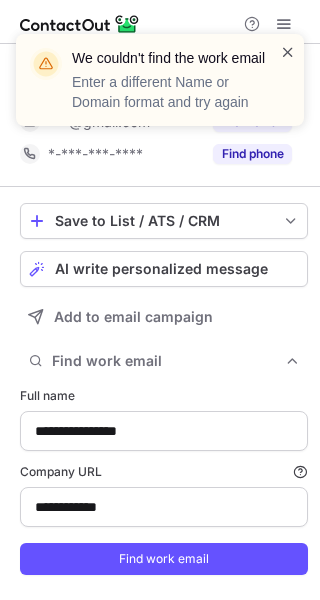 click at bounding box center [288, 52] 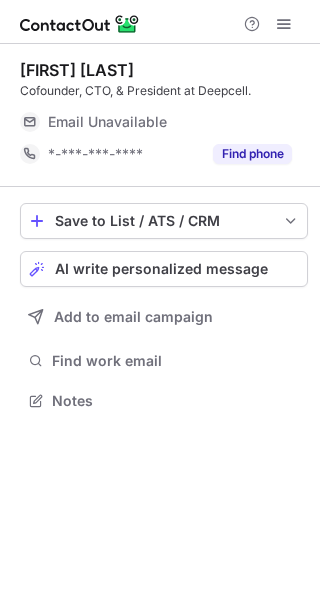 scroll, scrollTop: 0, scrollLeft: 0, axis: both 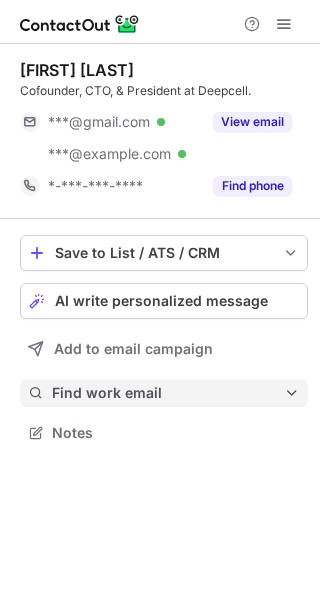 click on "Find work email" at bounding box center [168, 393] 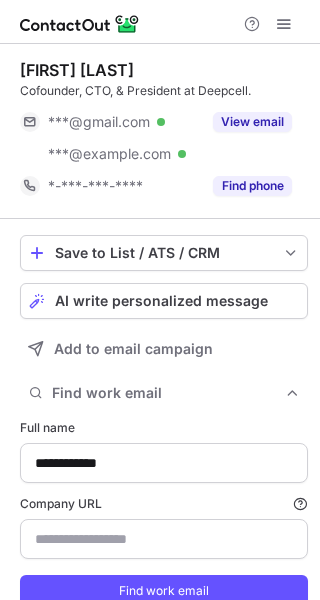 type on "**********" 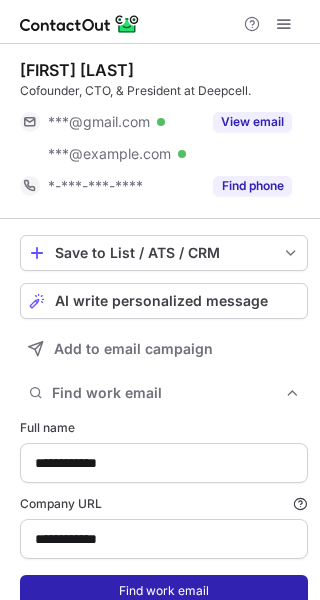 click on "Find work email" at bounding box center (164, 591) 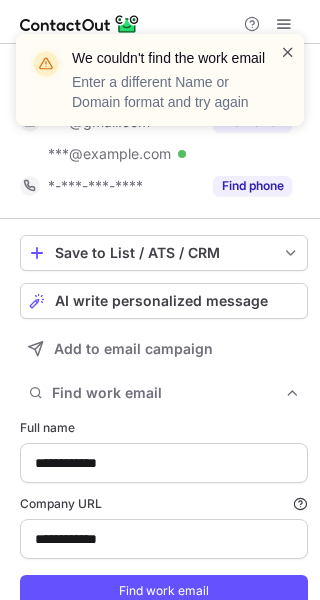 click at bounding box center [288, 52] 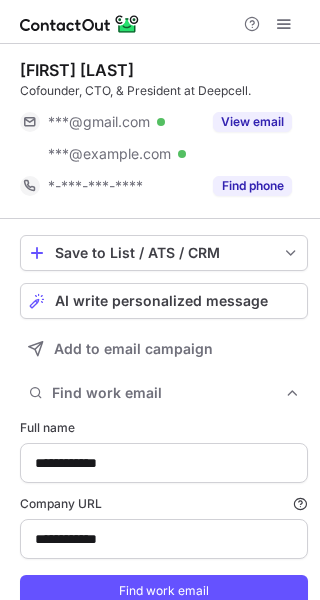 click on "View email" at bounding box center [252, 122] 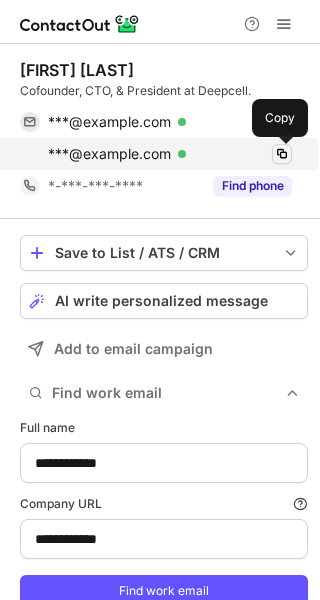 click at bounding box center [282, 154] 